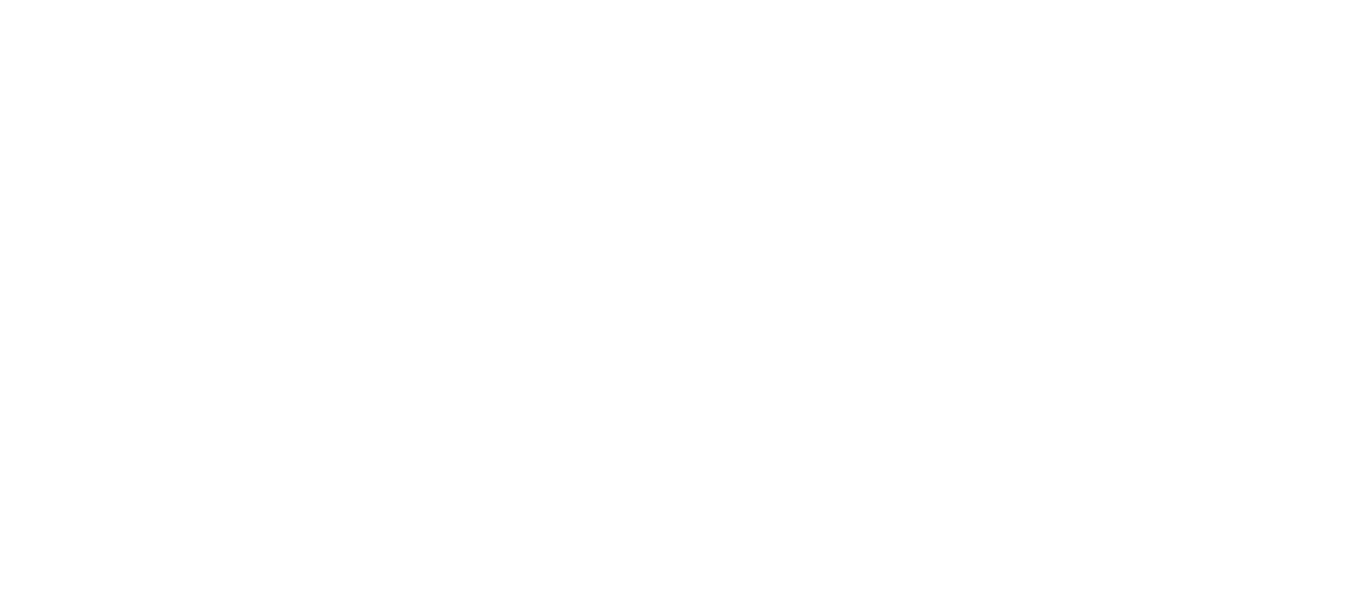 scroll, scrollTop: 0, scrollLeft: 0, axis: both 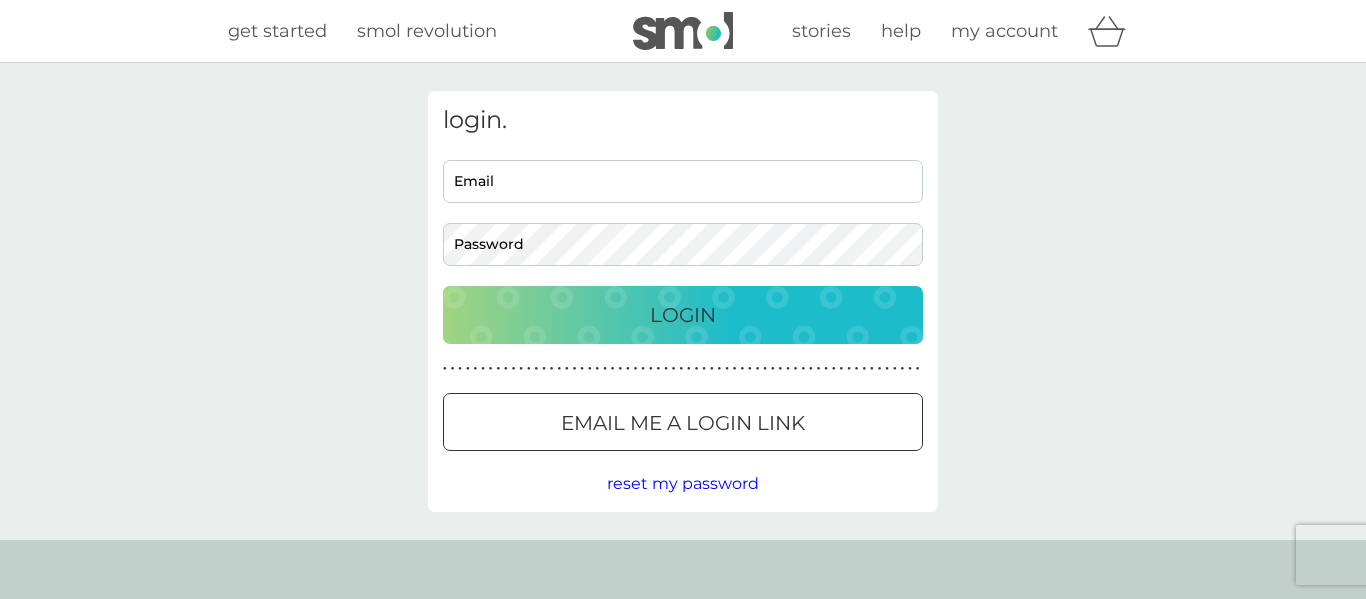 click on "Email" at bounding box center (683, 181) 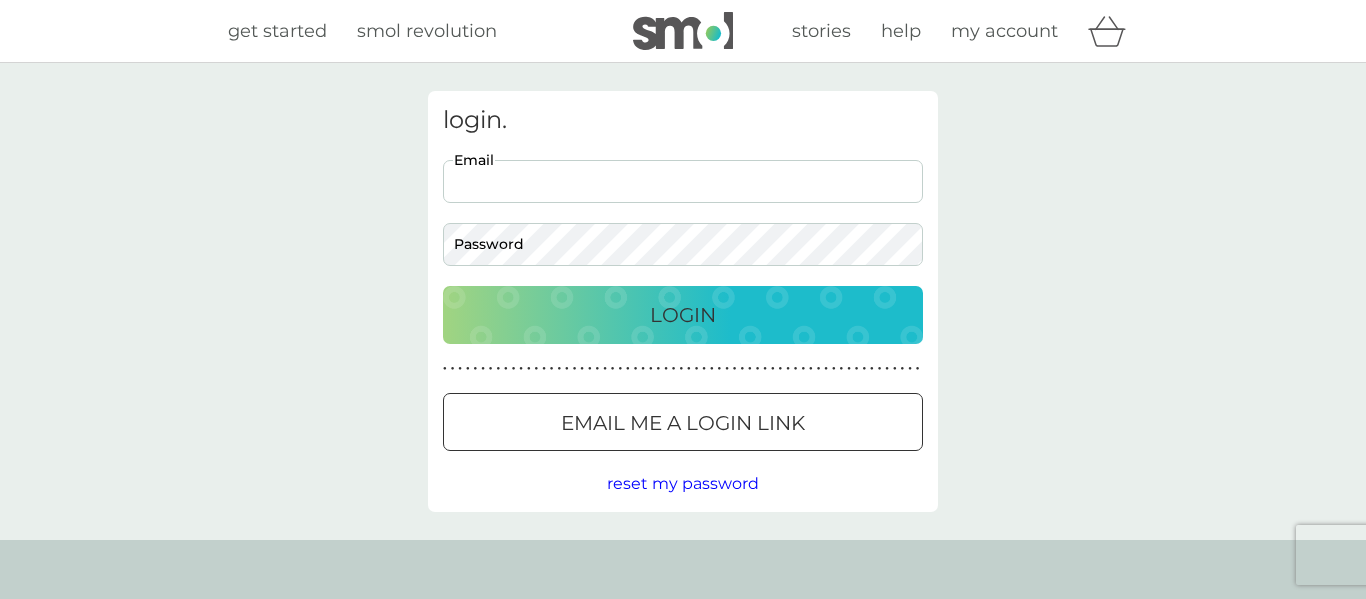 type on "[EMAIL_ADDRESS][DOMAIN_NAME]" 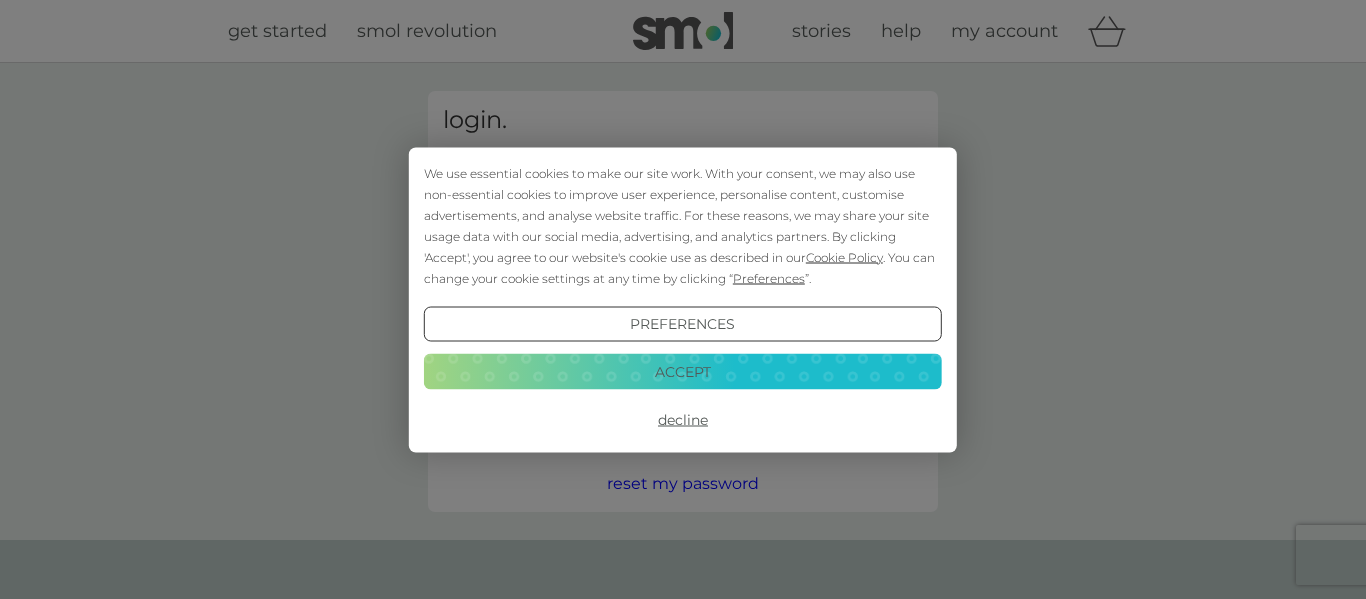 scroll, scrollTop: 0, scrollLeft: 0, axis: both 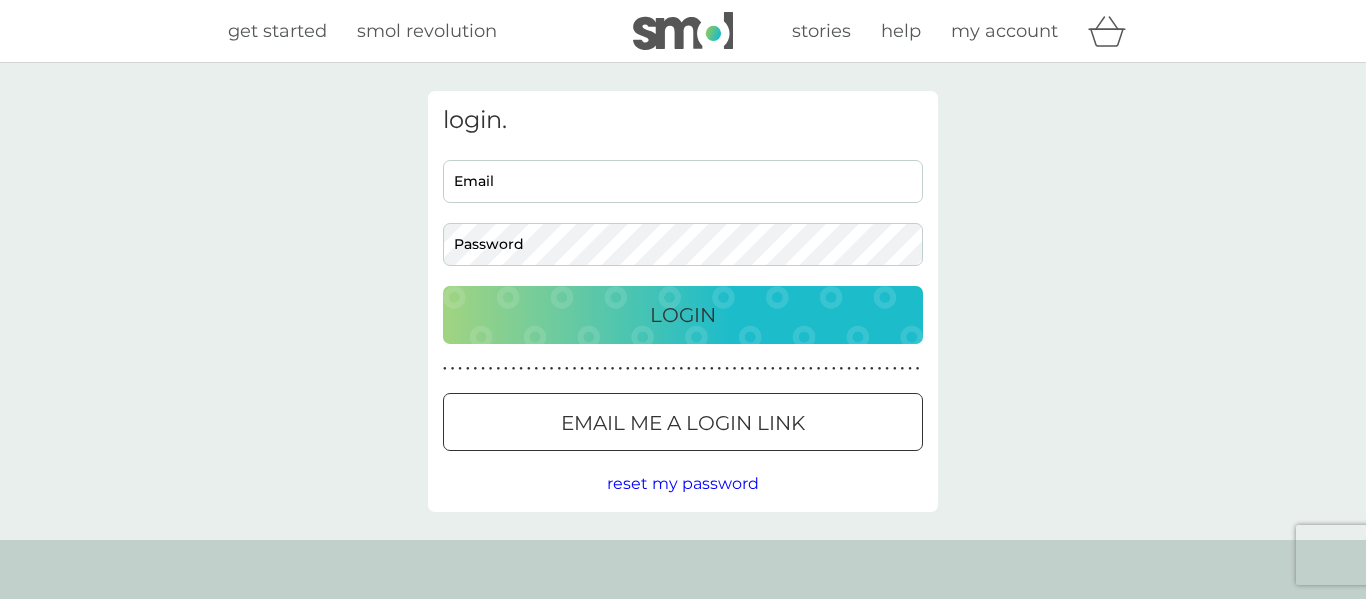 click on "Email me a login link" at bounding box center [683, 423] 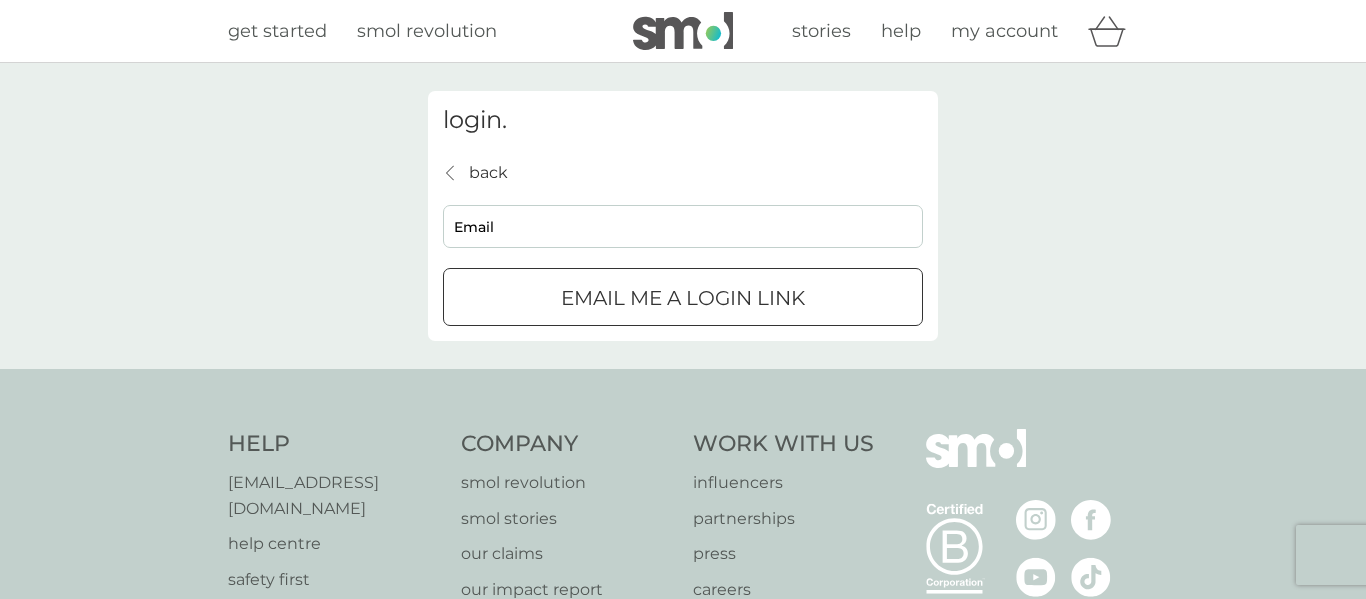 click on "Email" at bounding box center (683, 226) 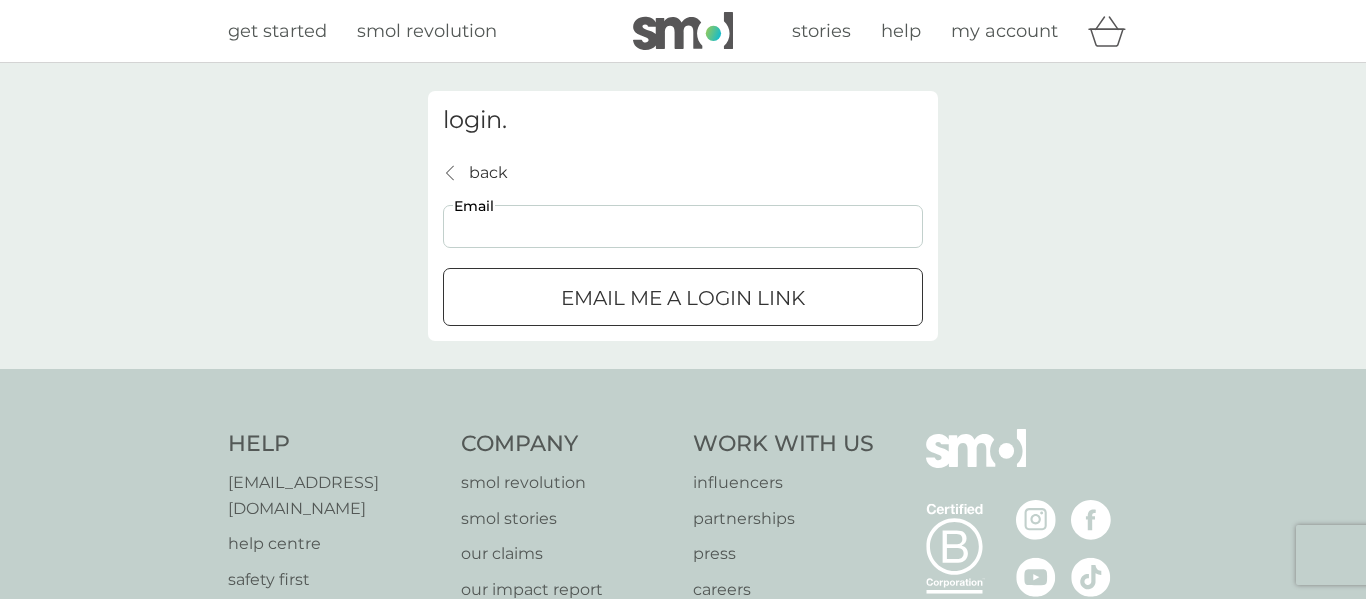 type on "[EMAIL_ADDRESS][DOMAIN_NAME]" 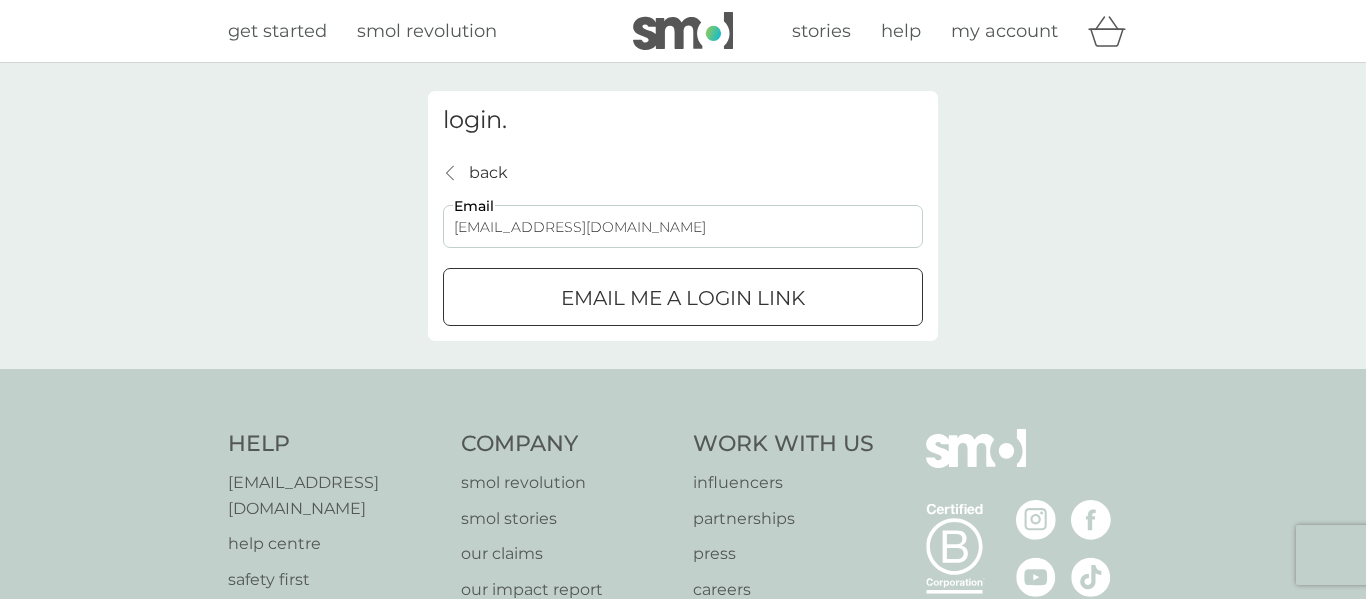 click on "Email me a login link" at bounding box center (683, 298) 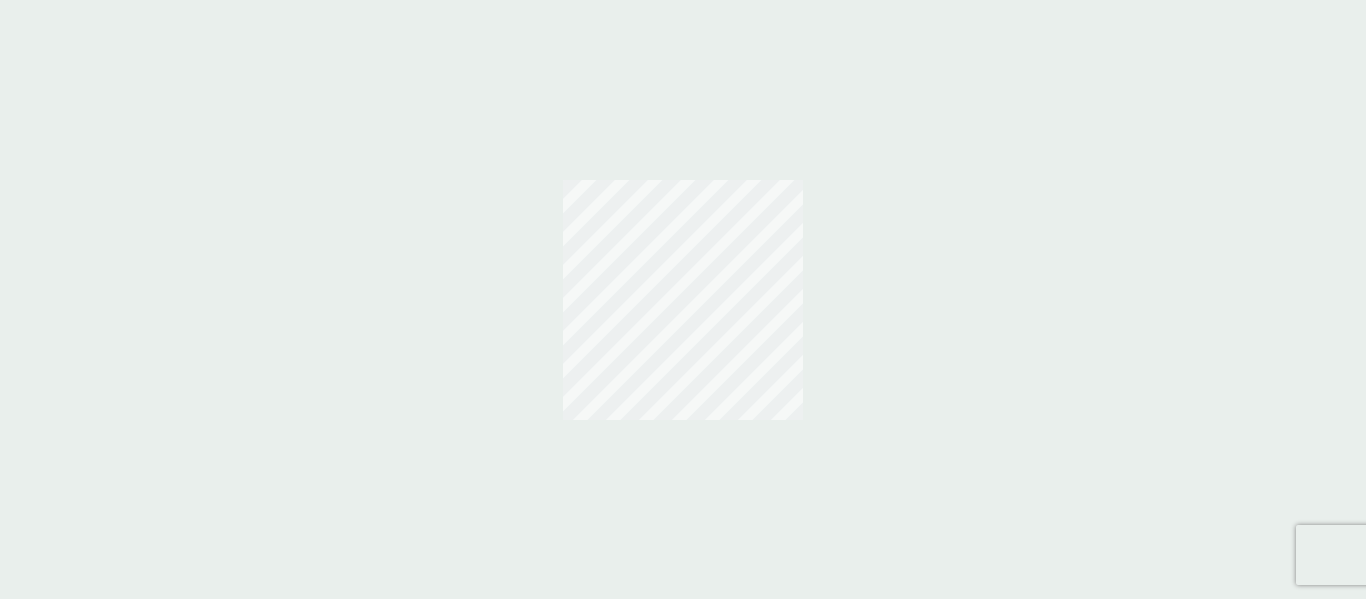 scroll, scrollTop: 0, scrollLeft: 0, axis: both 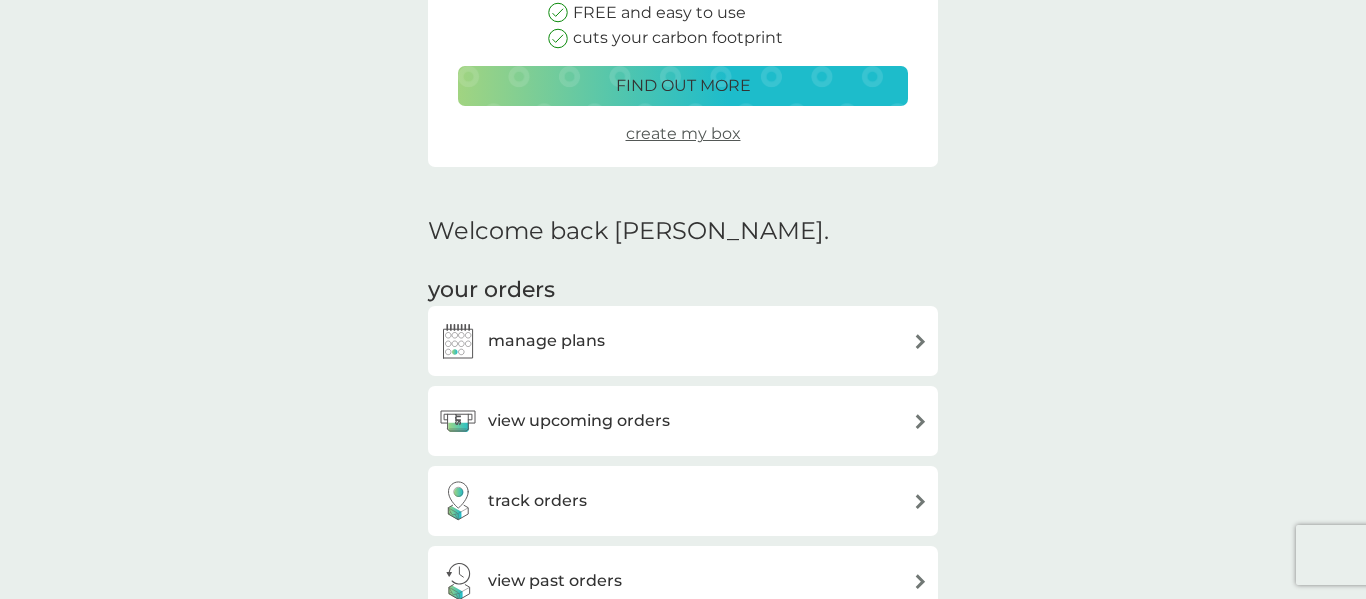 click on "view upcoming orders" at bounding box center [579, 421] 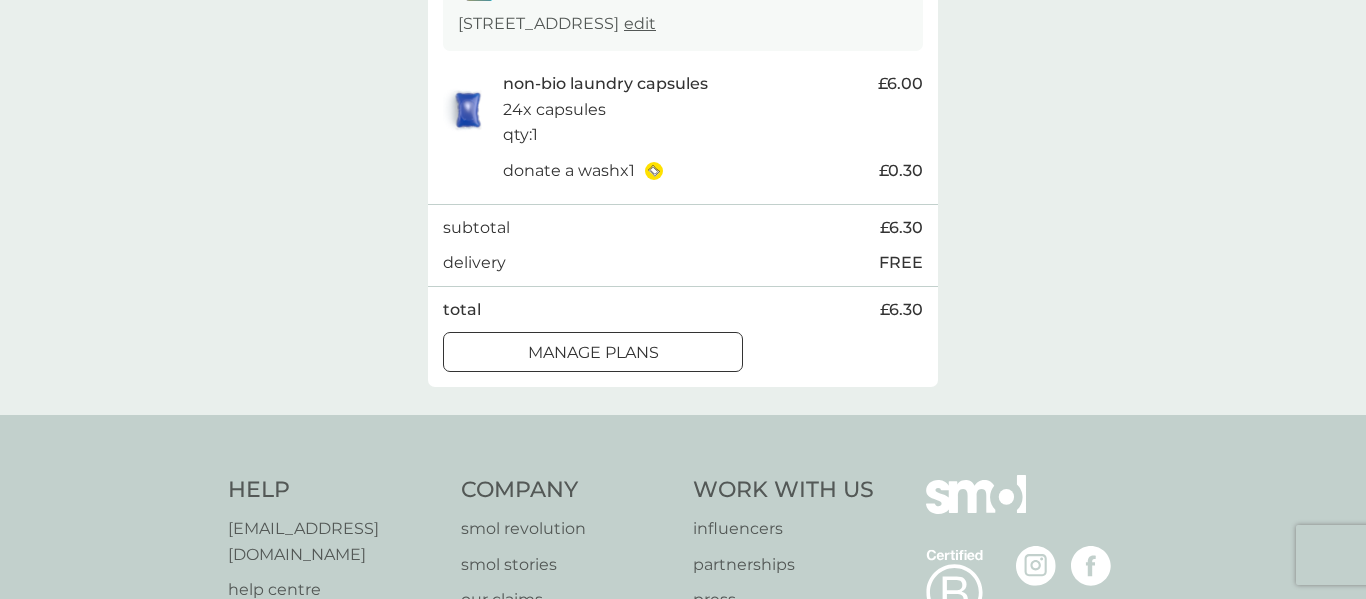 scroll, scrollTop: 404, scrollLeft: 0, axis: vertical 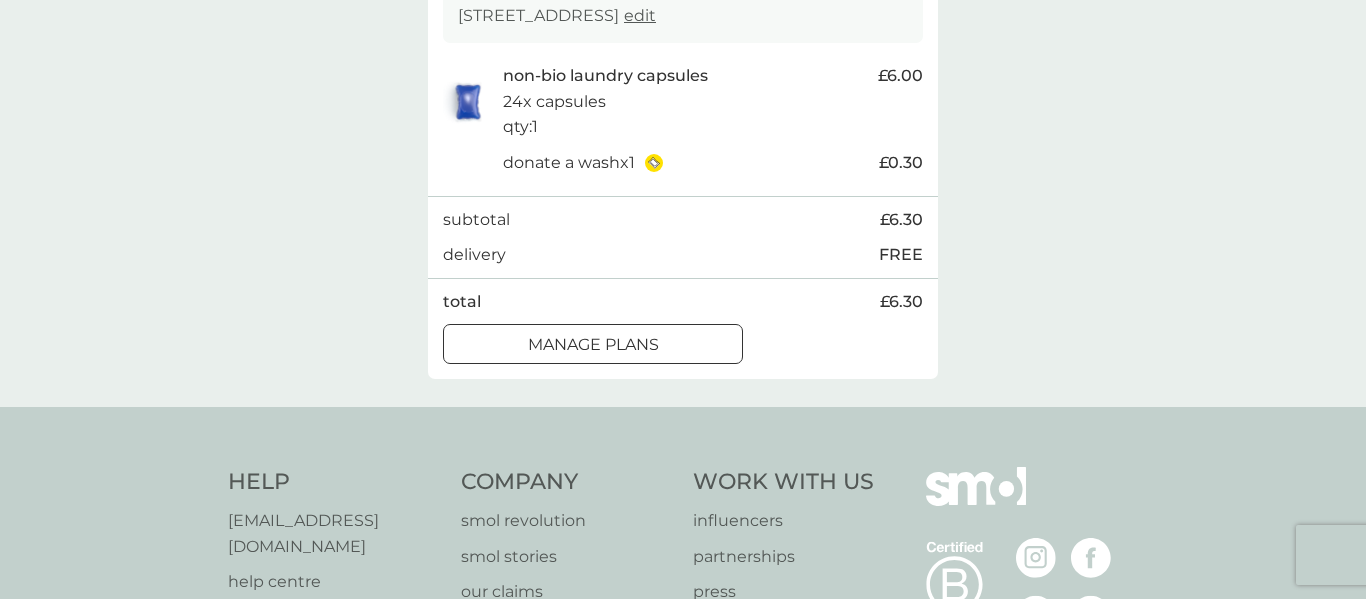click on "manage plans" at bounding box center (593, 345) 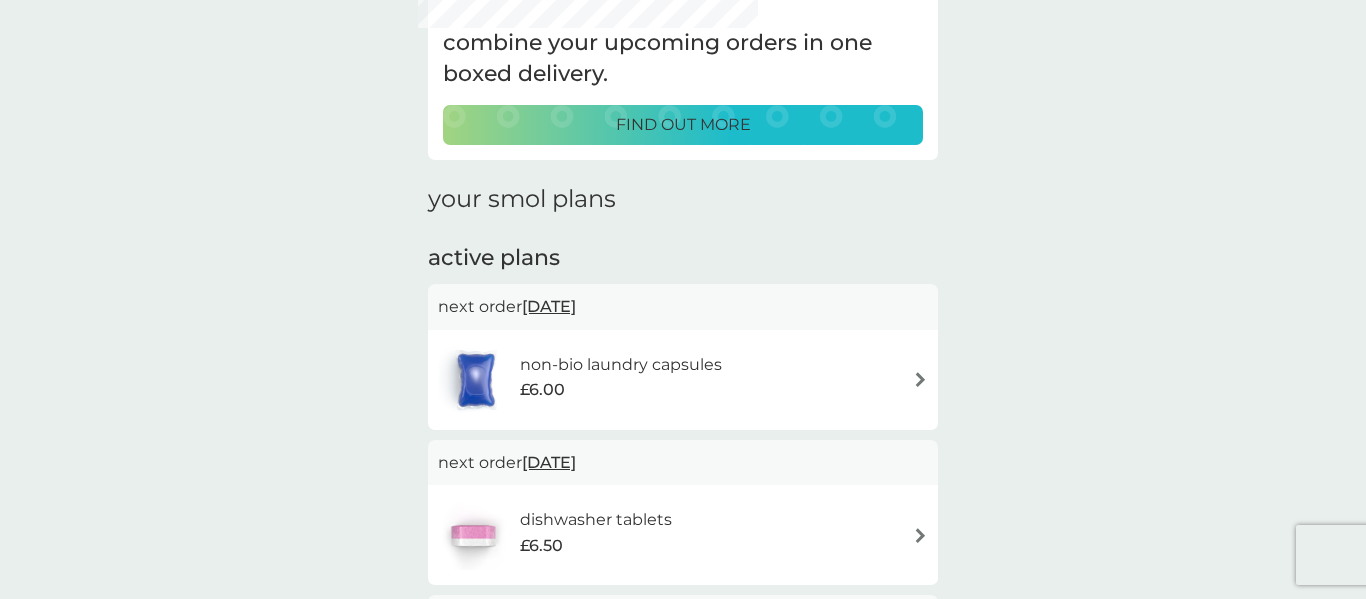scroll, scrollTop: 134, scrollLeft: 0, axis: vertical 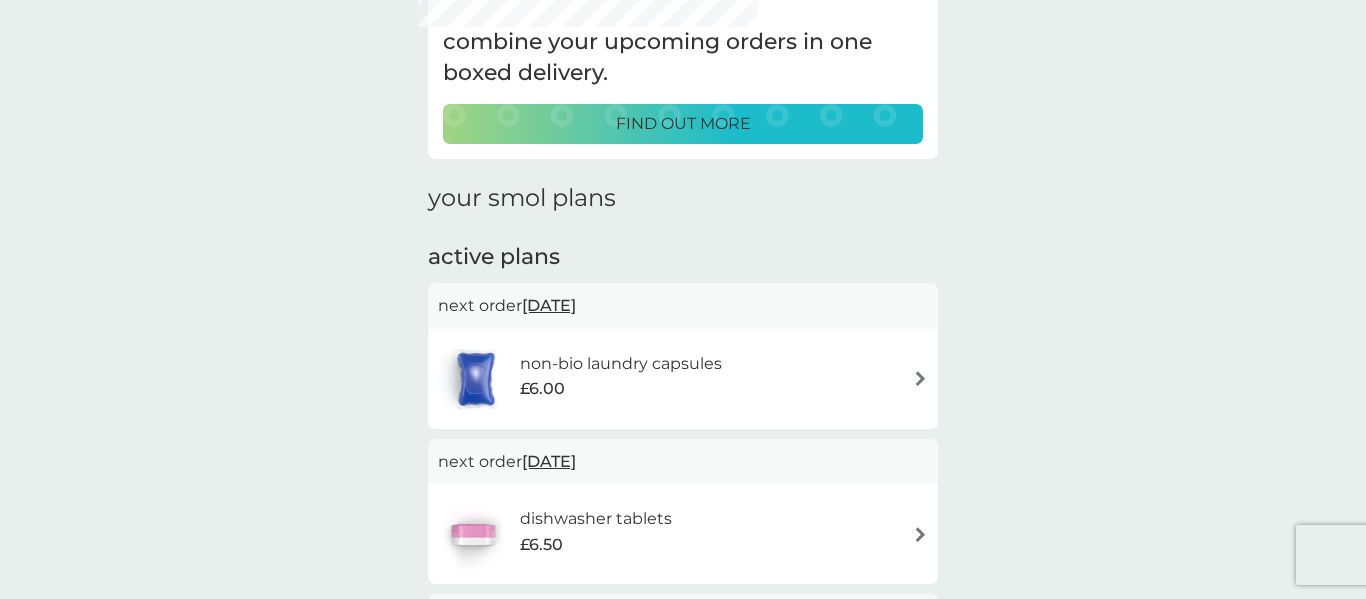 click on "non-bio laundry capsules £6.00" at bounding box center (683, 379) 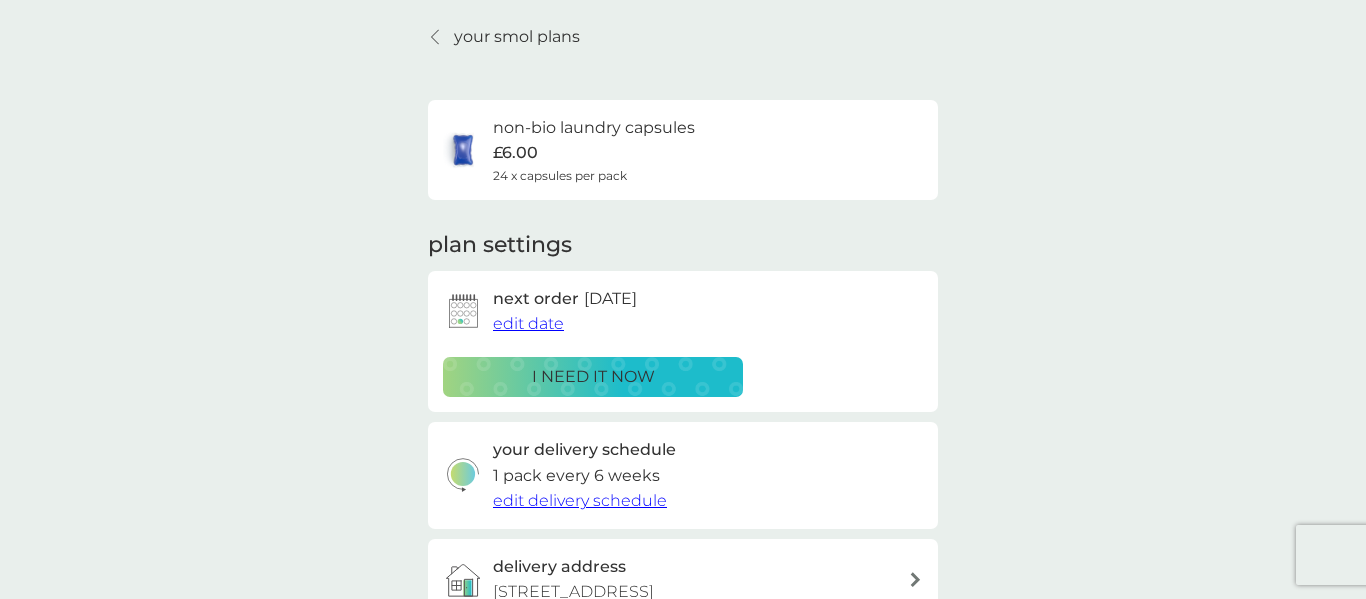 scroll, scrollTop: 70, scrollLeft: 0, axis: vertical 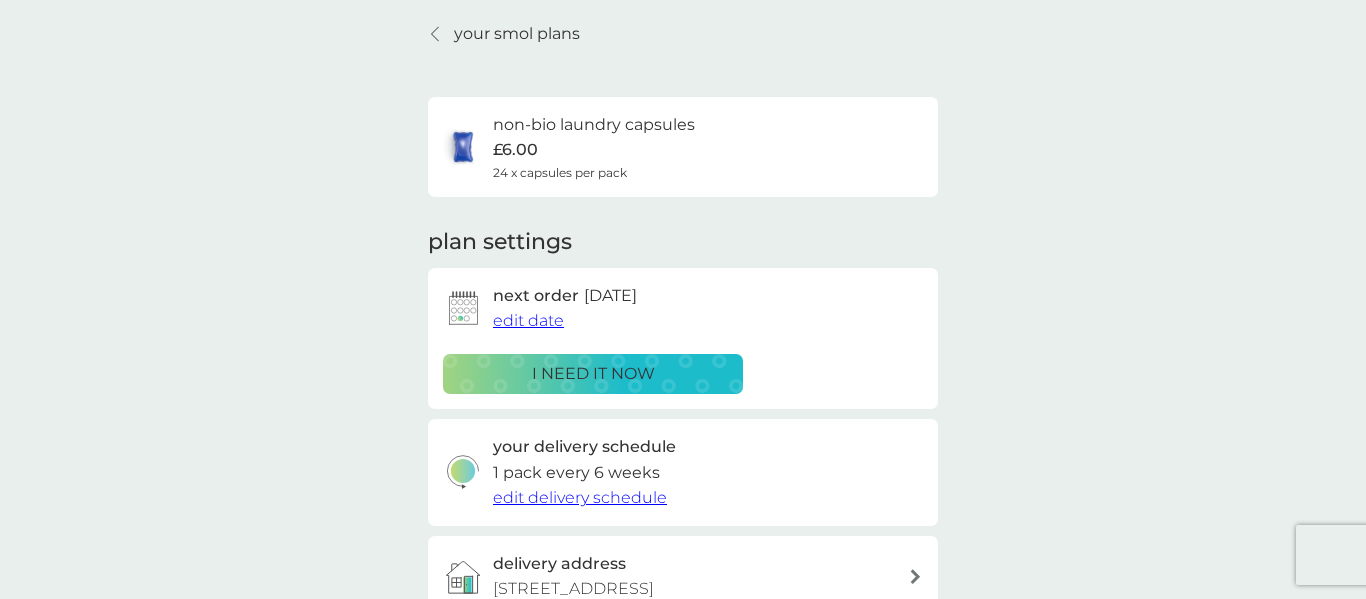 click on "edit delivery schedule" at bounding box center (580, 497) 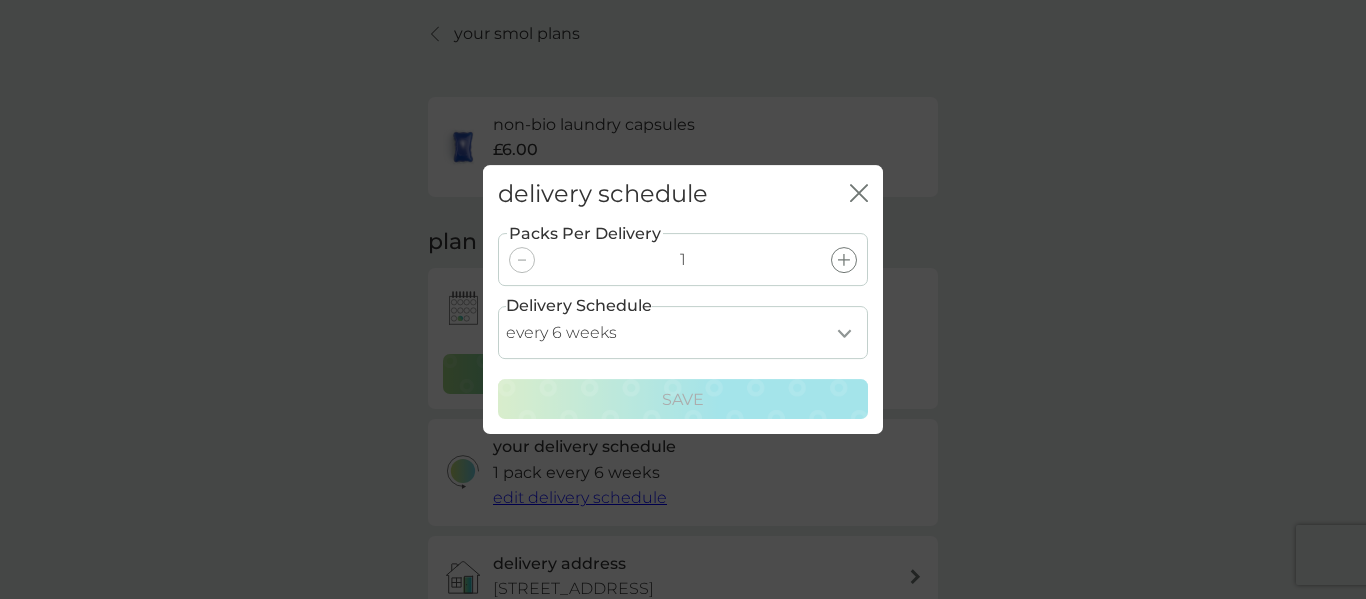 click on "every 1 week every 2 weeks every 3 weeks every 4 weeks every 5 weeks every 6 weeks every 7 weeks every 8 weeks every 9 weeks every 10 weeks every 11 weeks every 12 weeks every 13 weeks every 14 weeks every 15 weeks every 16 weeks every 17 weeks" at bounding box center (683, 332) 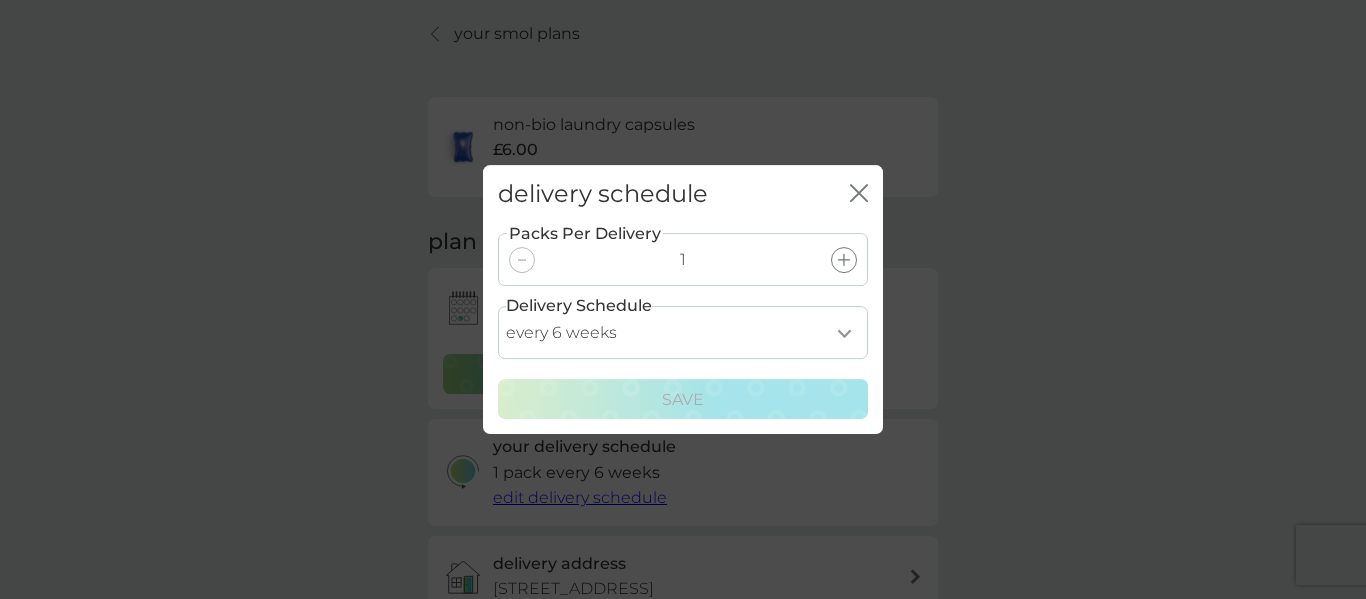 select on "56" 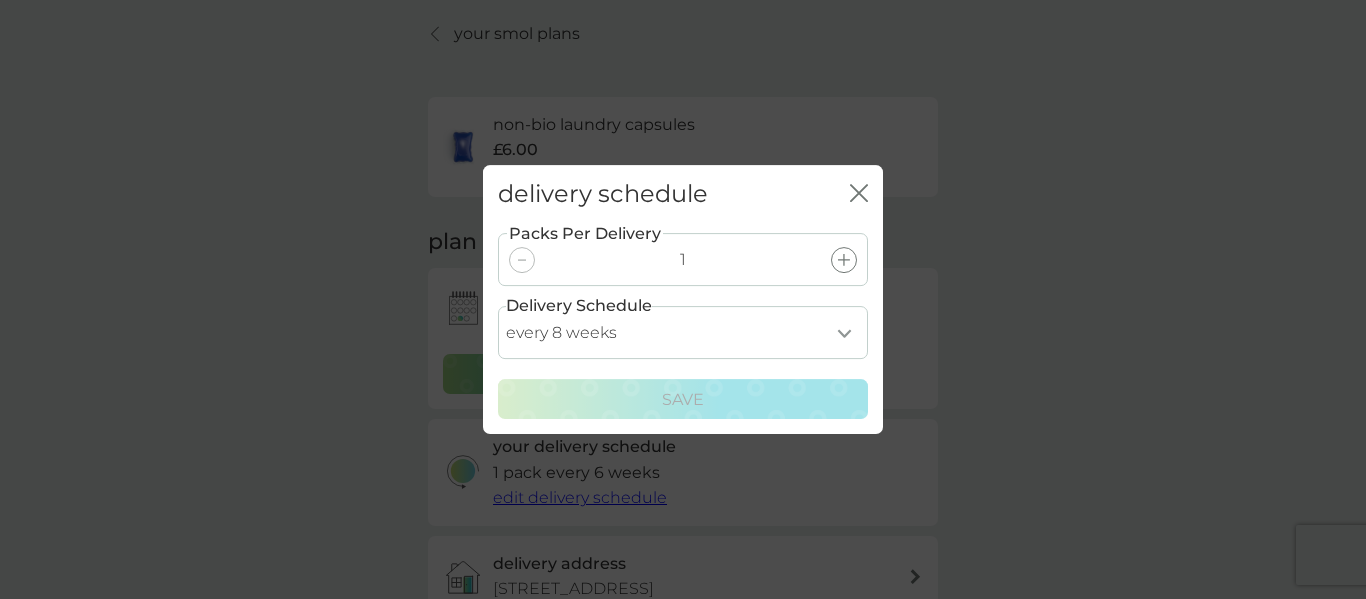 click on "every 1 week every 2 weeks every 3 weeks every 4 weeks every 5 weeks every 6 weeks every 7 weeks every 8 weeks every 9 weeks every 10 weeks every 11 weeks every 12 weeks every 13 weeks every 14 weeks every 15 weeks every 16 weeks every 17 weeks" at bounding box center (683, 332) 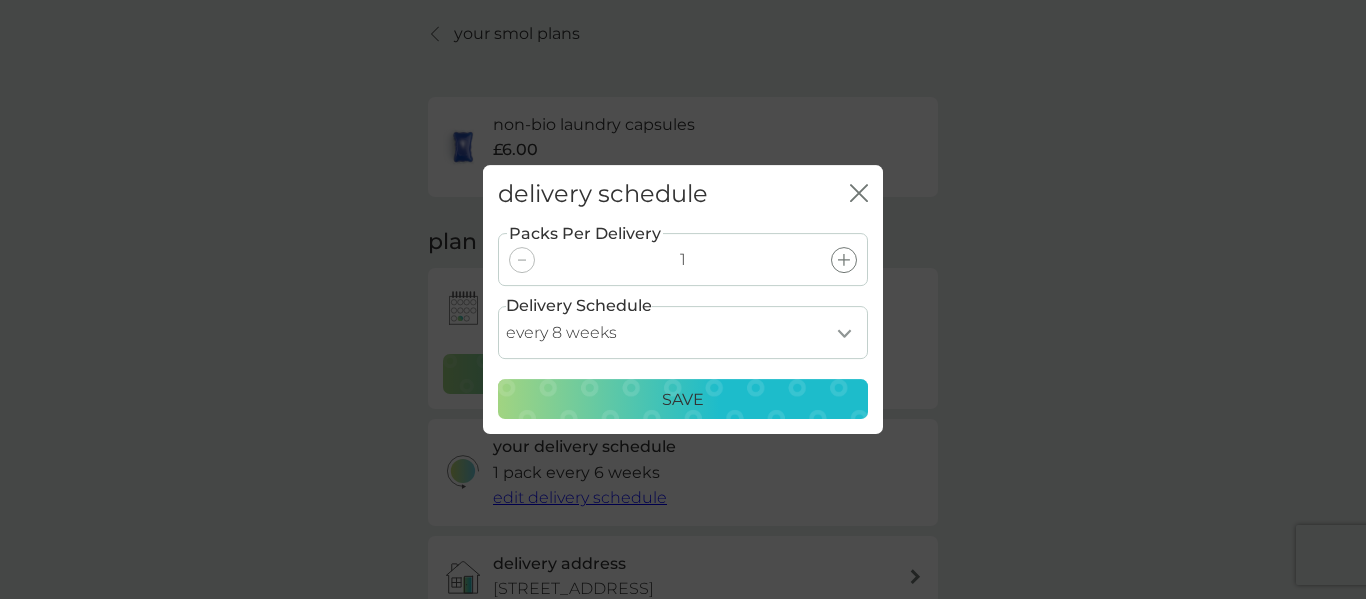click on "Save" at bounding box center (683, 400) 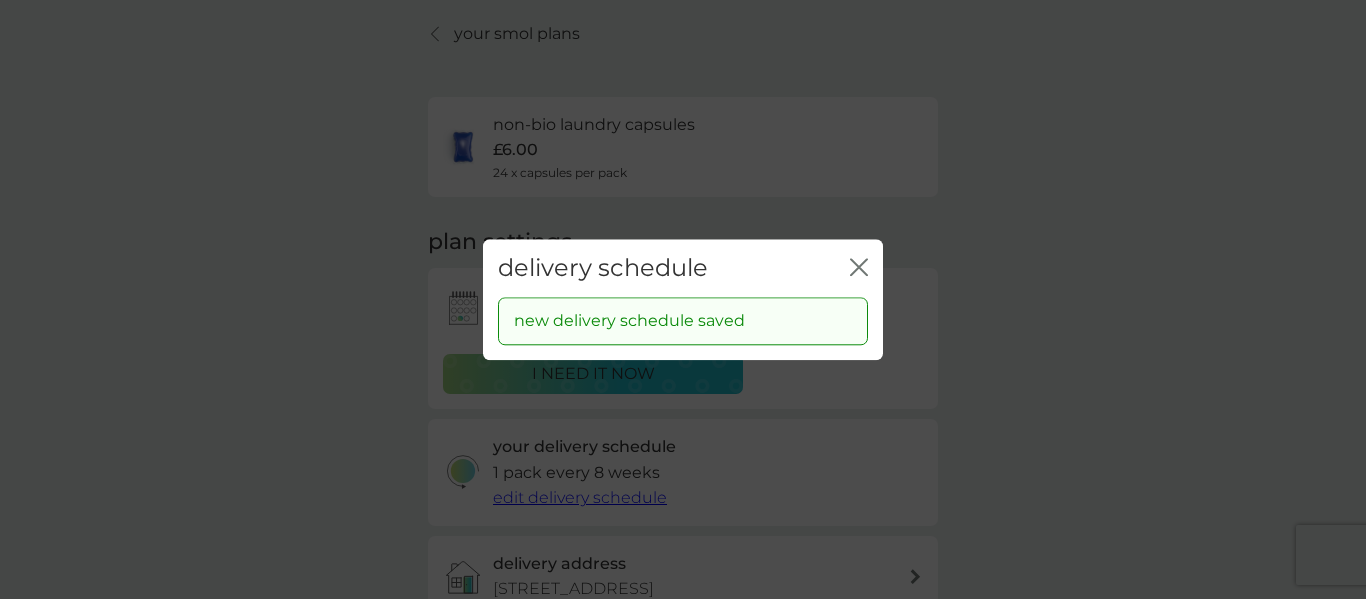 click 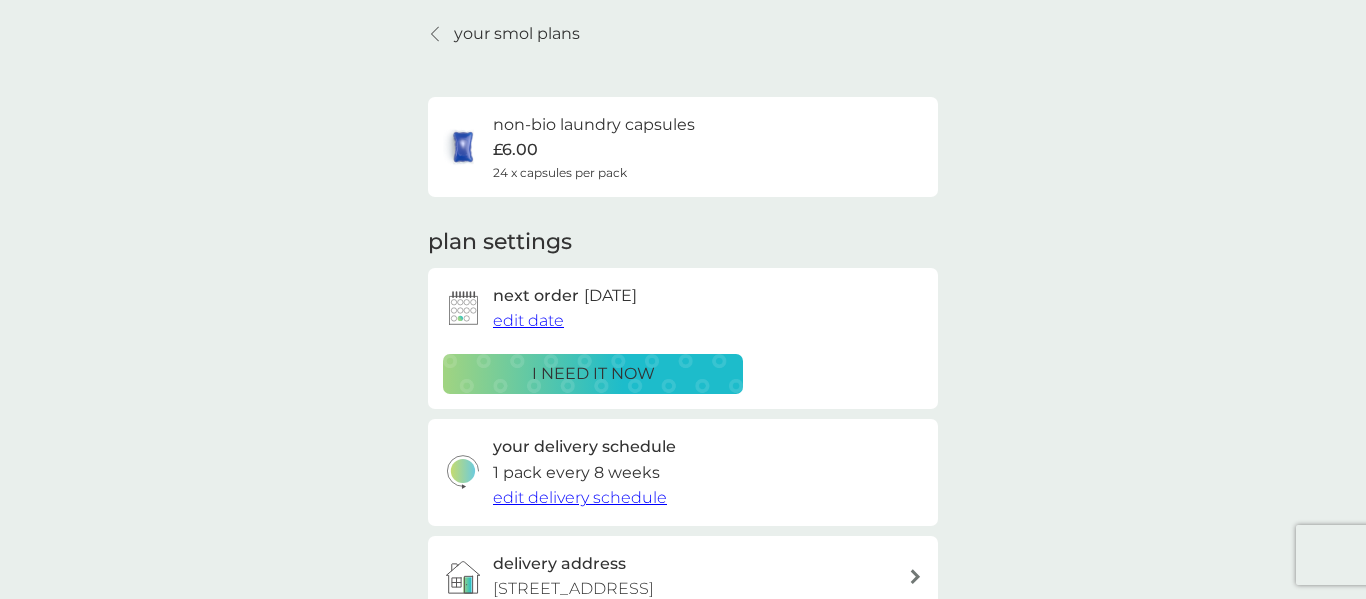 click on "edit date" at bounding box center [528, 320] 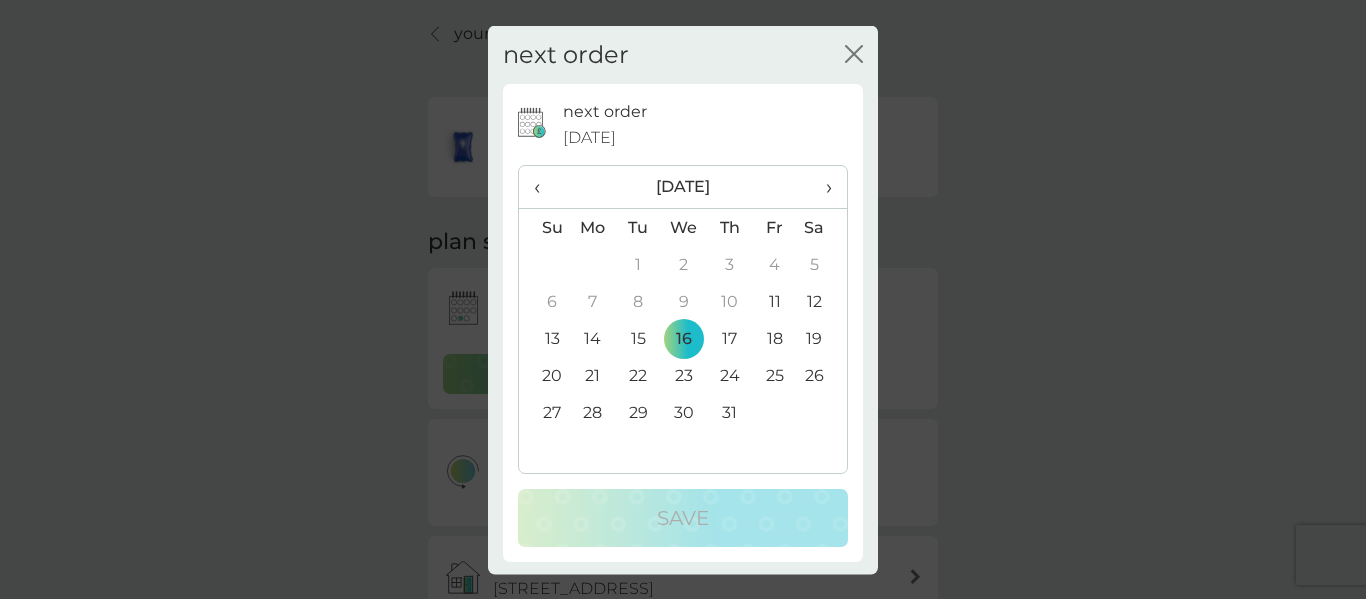 click on "30" at bounding box center (684, 412) 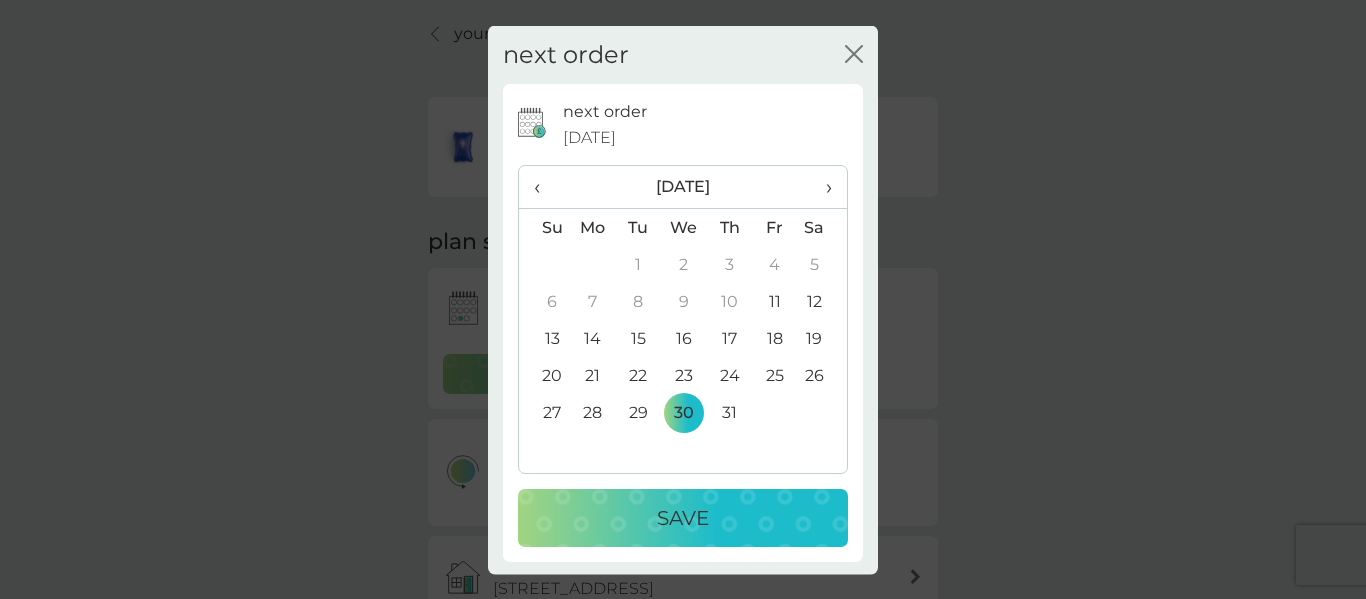 click on "›" at bounding box center (822, 187) 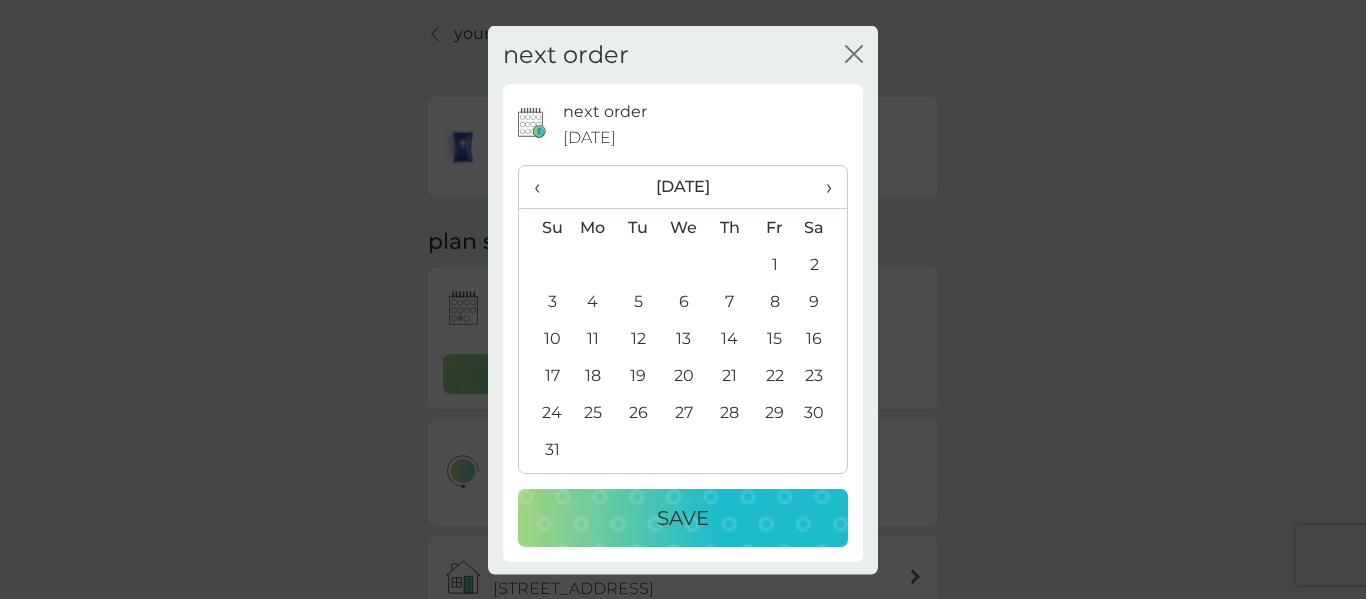click on "5" at bounding box center [638, 301] 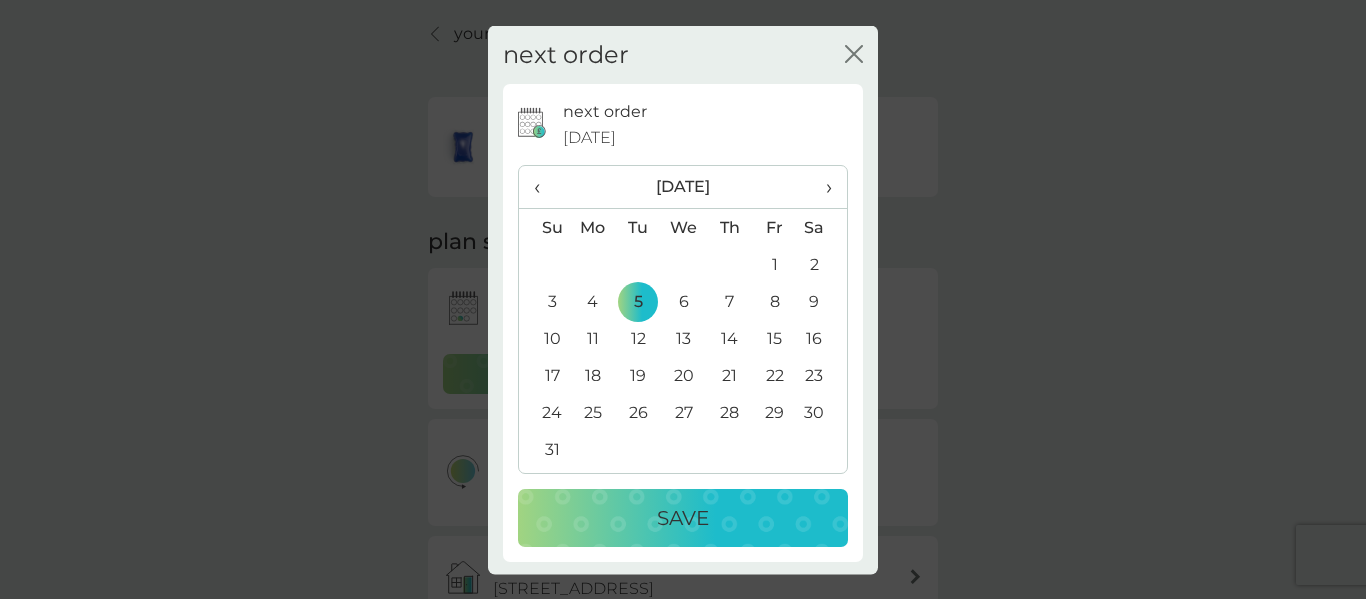 click on "Save" at bounding box center [683, 518] 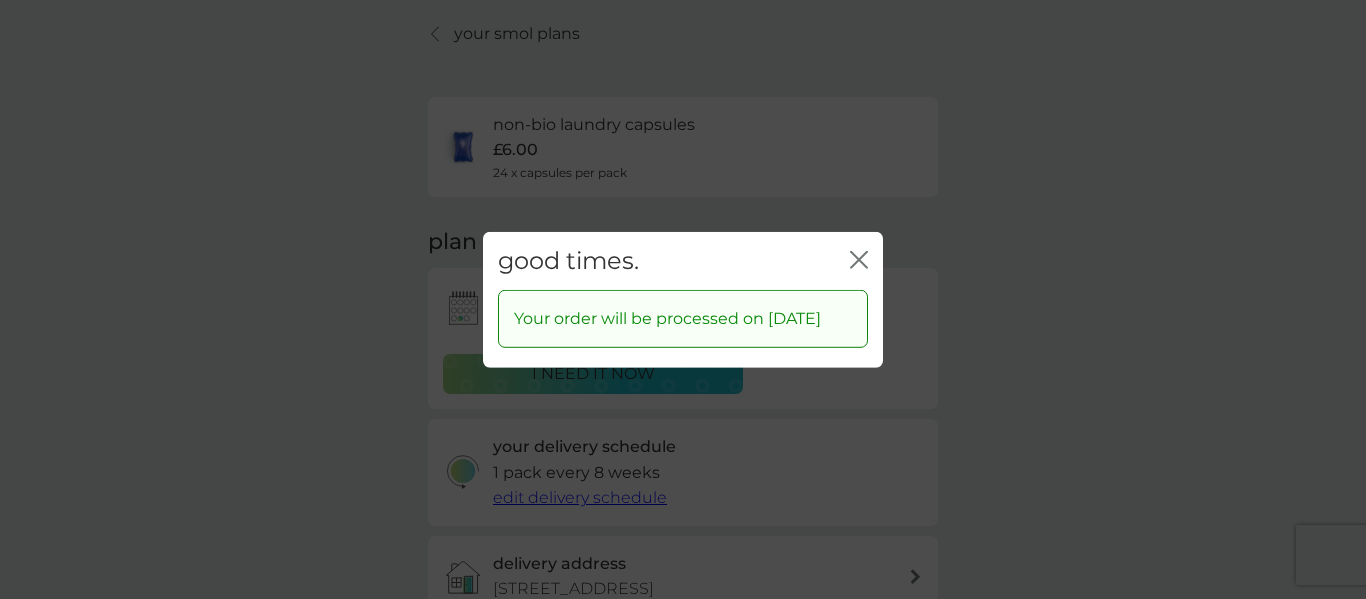 click 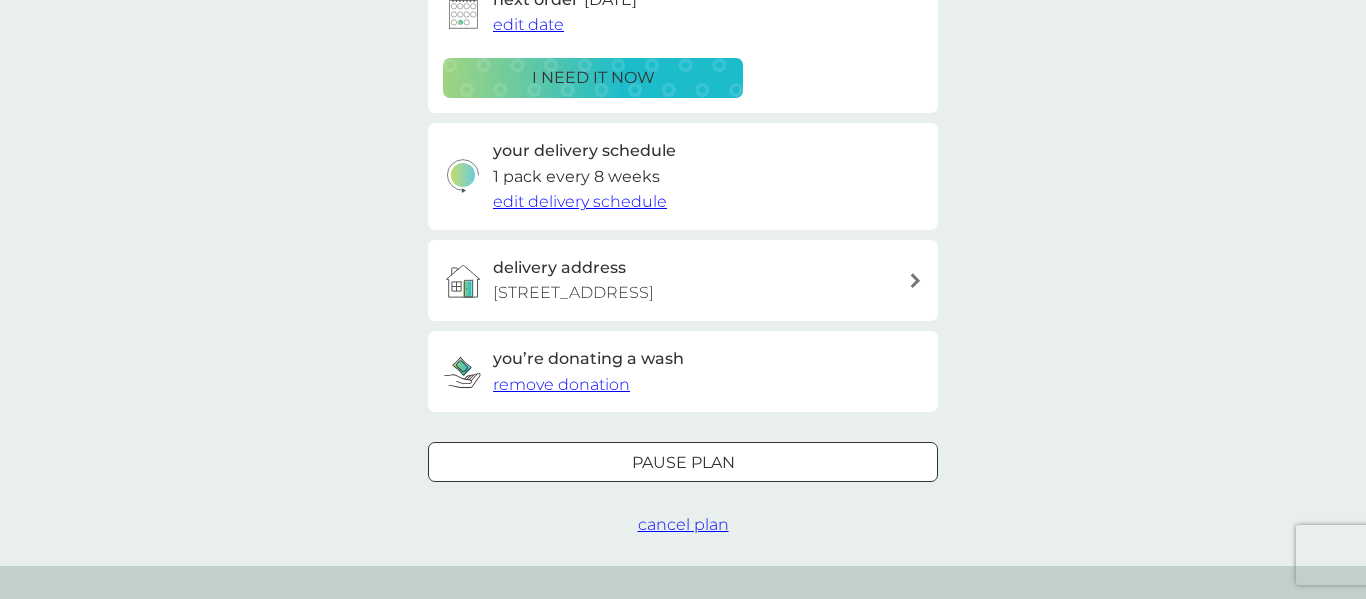scroll, scrollTop: 0, scrollLeft: 0, axis: both 